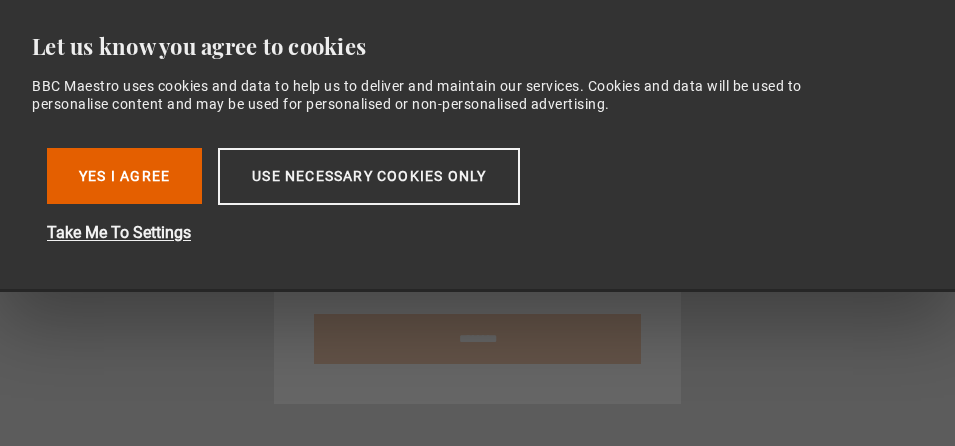 scroll, scrollTop: 0, scrollLeft: 0, axis: both 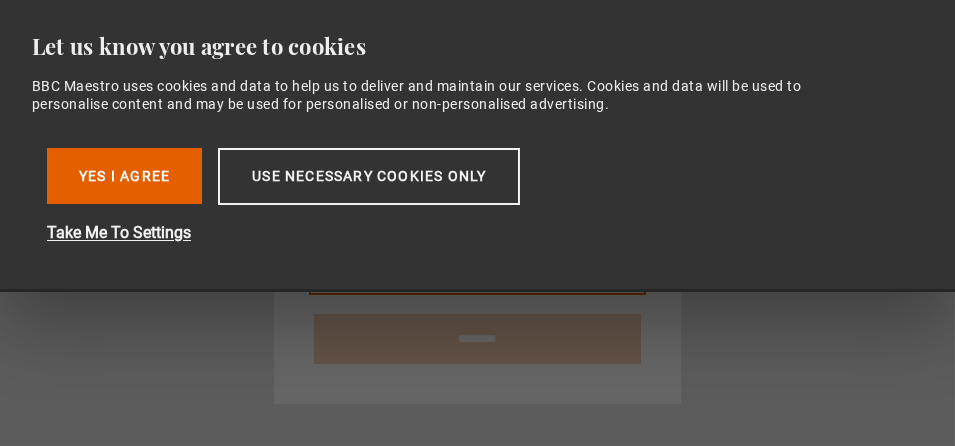 type on "**********" 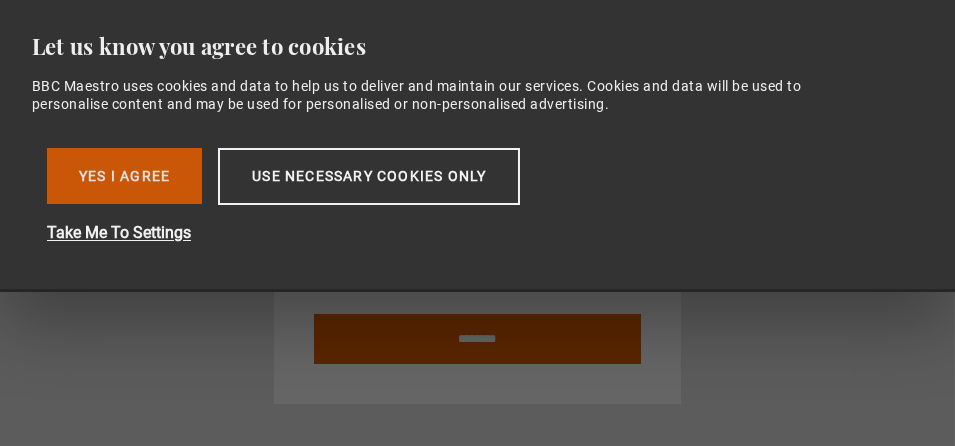 click on "Yes I Agree" at bounding box center [124, 176] 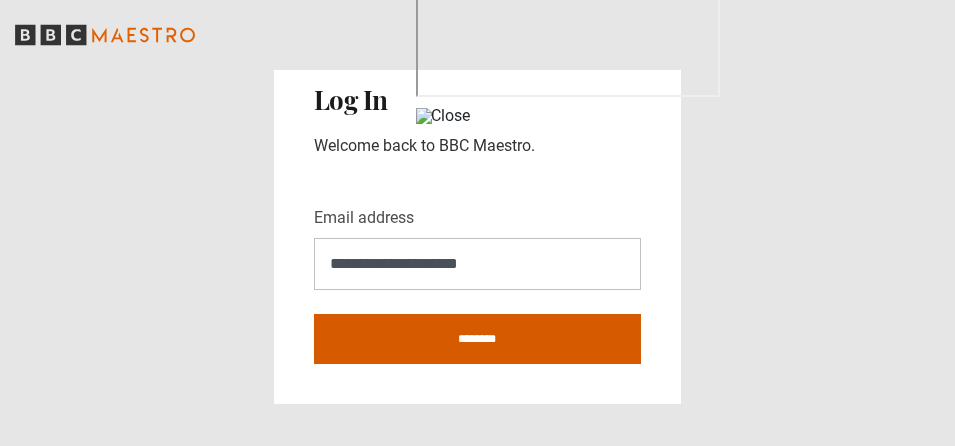 click on "********" at bounding box center [477, 339] 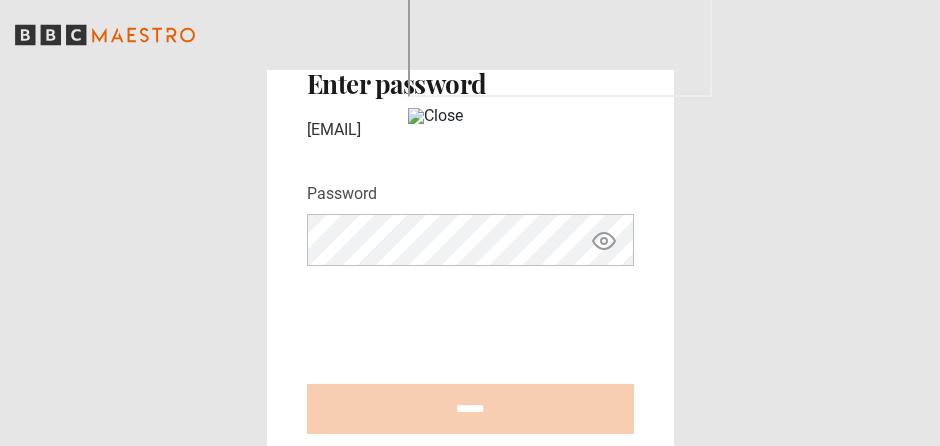 scroll, scrollTop: 0, scrollLeft: 0, axis: both 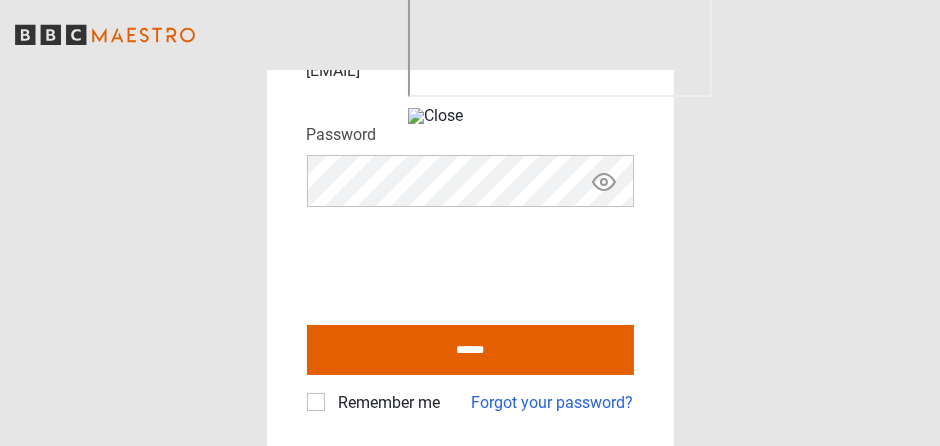 click on "Remember me" at bounding box center (386, 403) 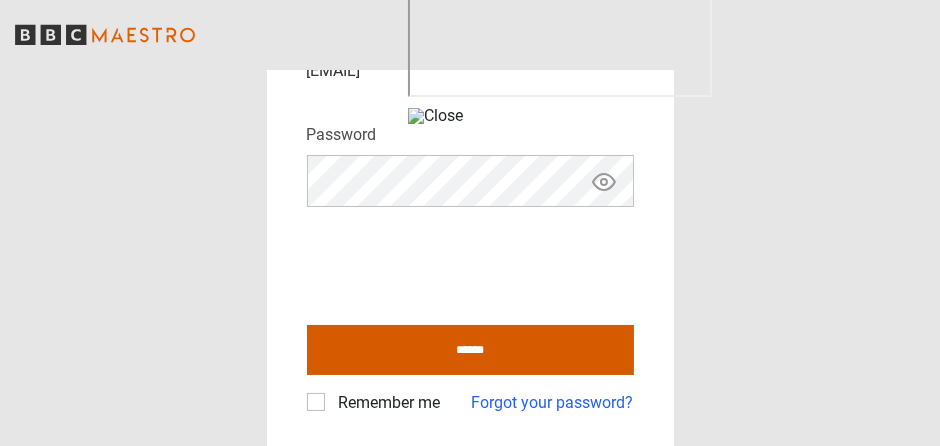 click on "******" at bounding box center [470, 350] 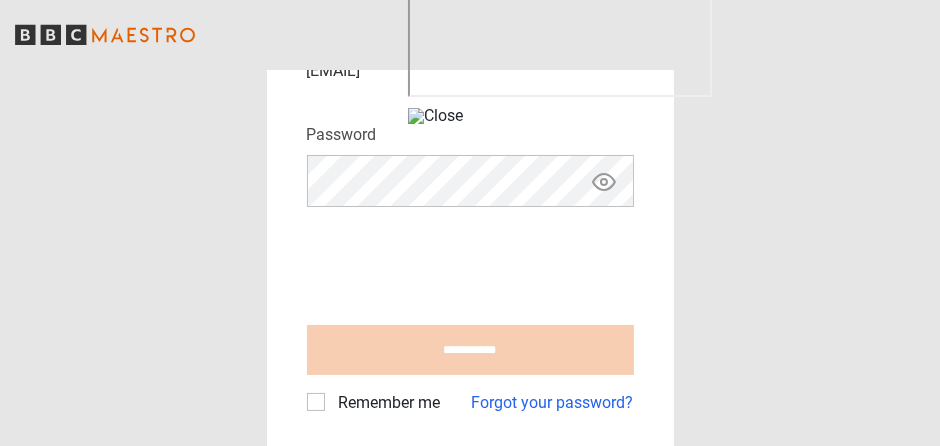 type on "**********" 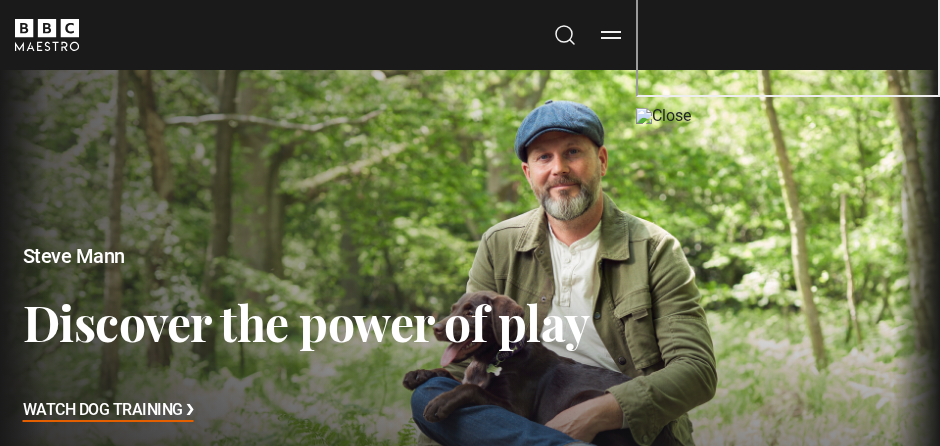scroll, scrollTop: 0, scrollLeft: 0, axis: both 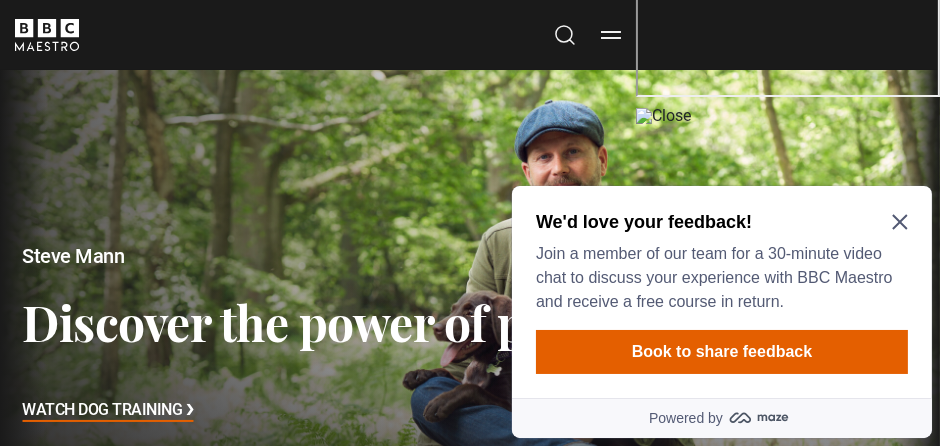 click 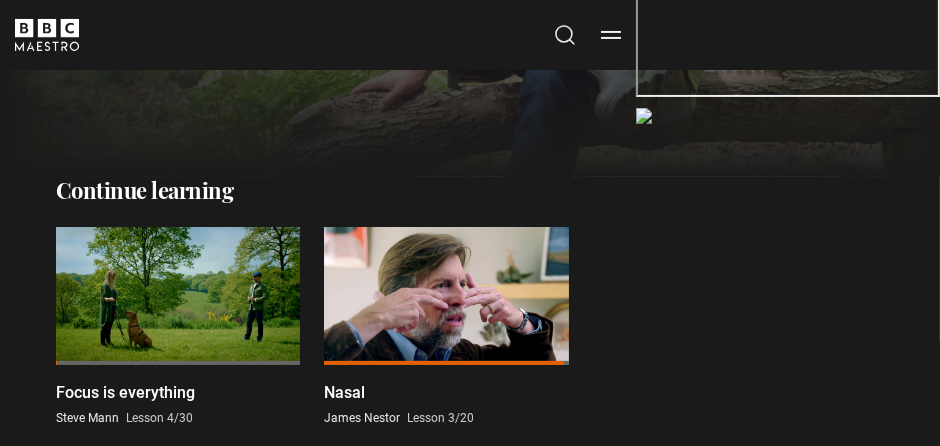 scroll, scrollTop: 464, scrollLeft: 0, axis: vertical 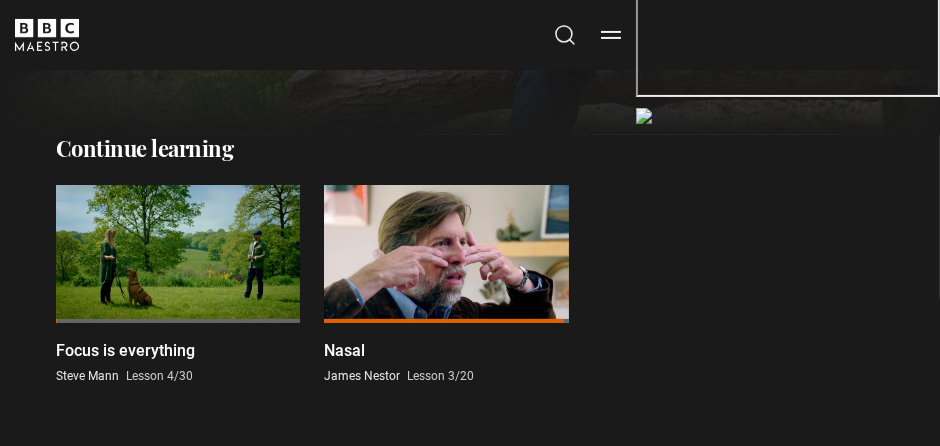 click at bounding box center (178, 253) 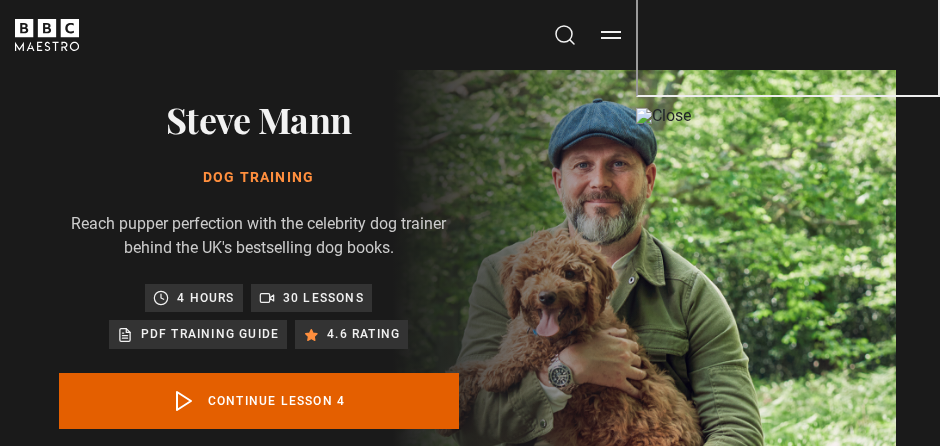 scroll, scrollTop: 534, scrollLeft: 0, axis: vertical 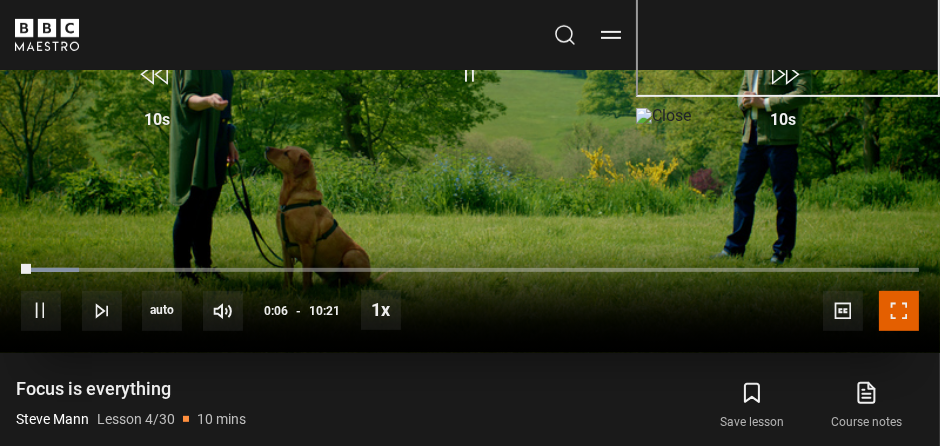 click at bounding box center [899, 311] 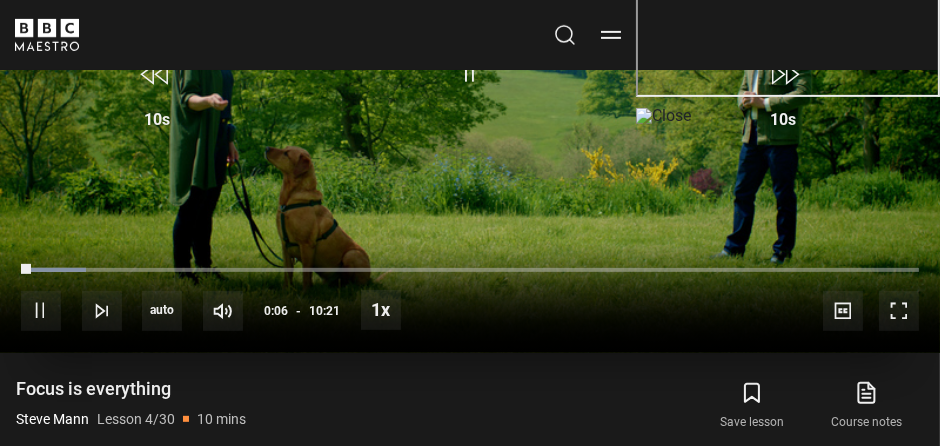 scroll, scrollTop: 782, scrollLeft: 0, axis: vertical 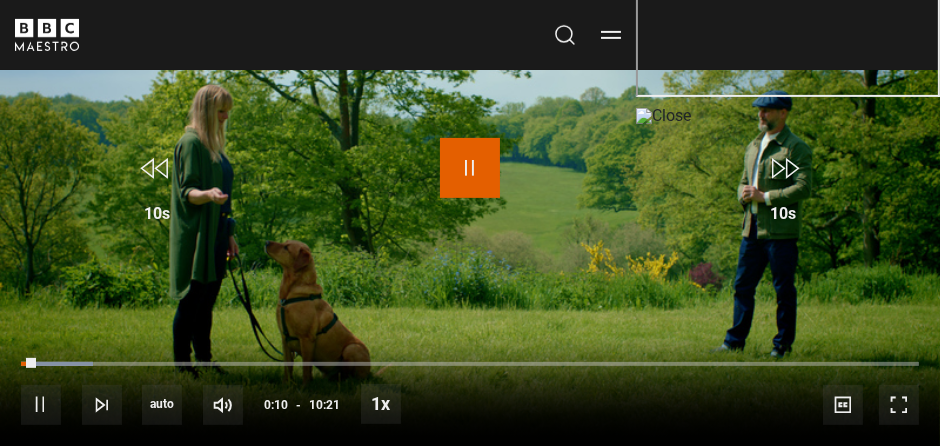 click at bounding box center (470, 168) 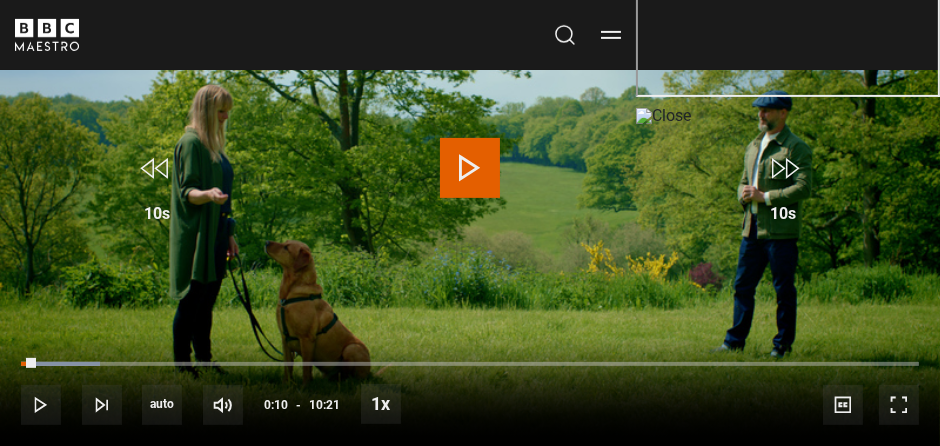 click at bounding box center (470, 168) 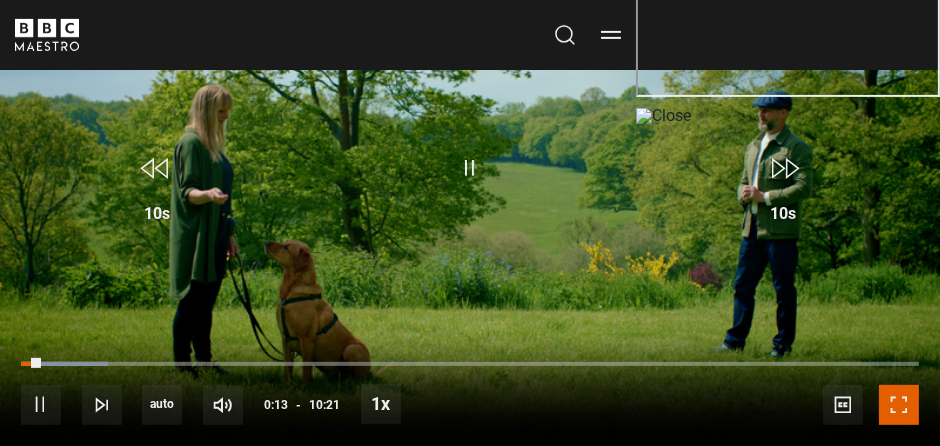 type 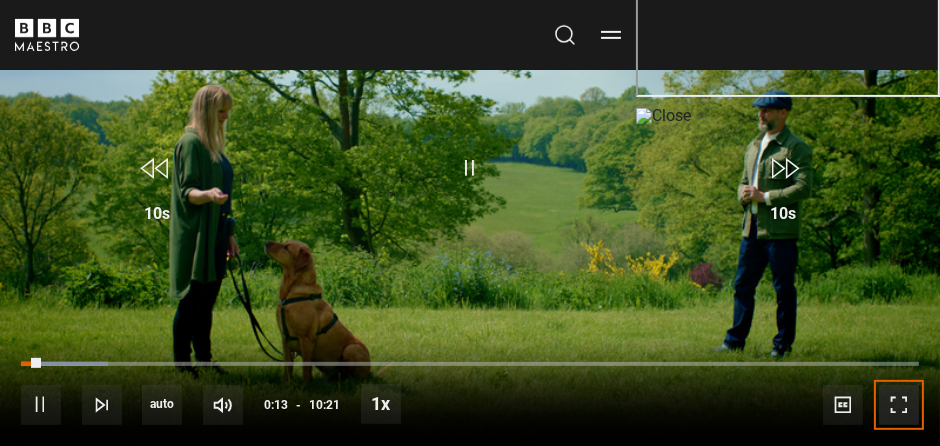 drag, startPoint x: 906, startPoint y: 396, endPoint x: 906, endPoint y: 517, distance: 121 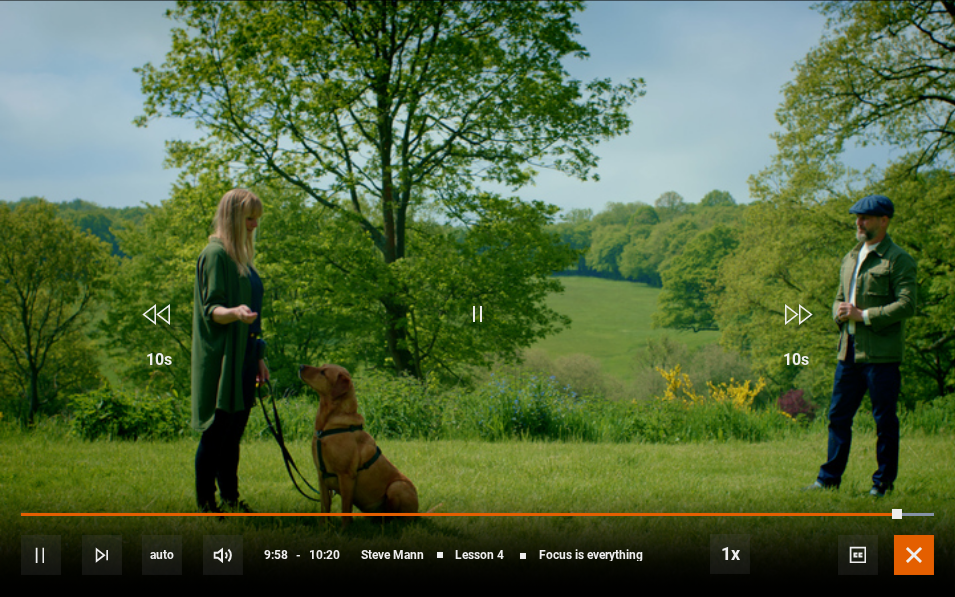 click at bounding box center [914, 555] 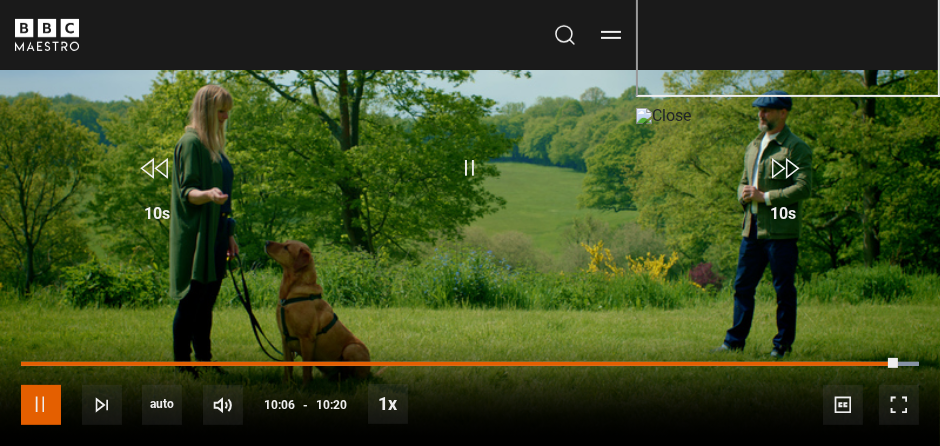 click at bounding box center (41, 405) 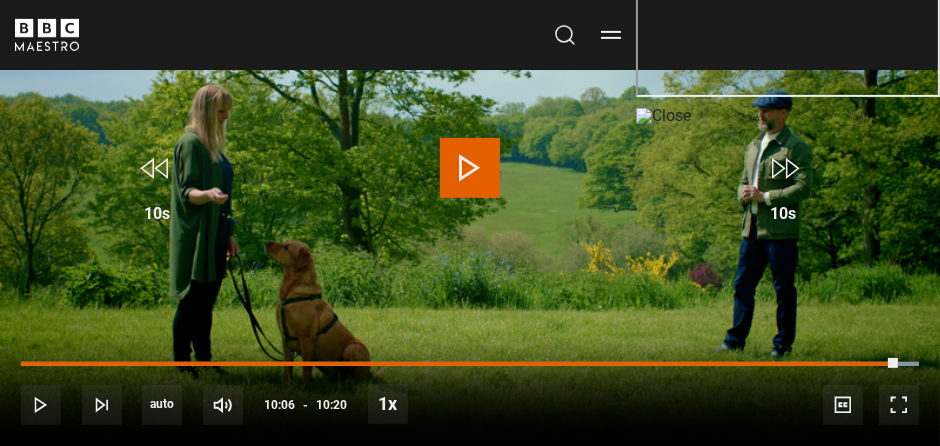 click at bounding box center (470, 168) 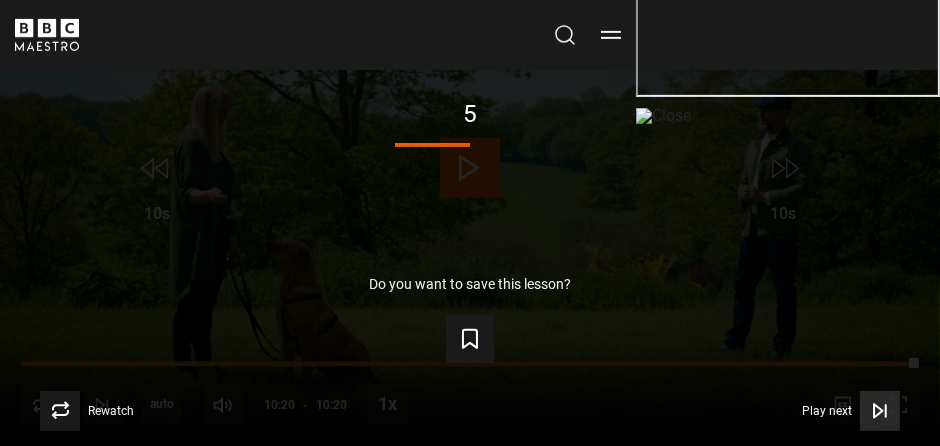 click on "Play next" at bounding box center [827, 411] 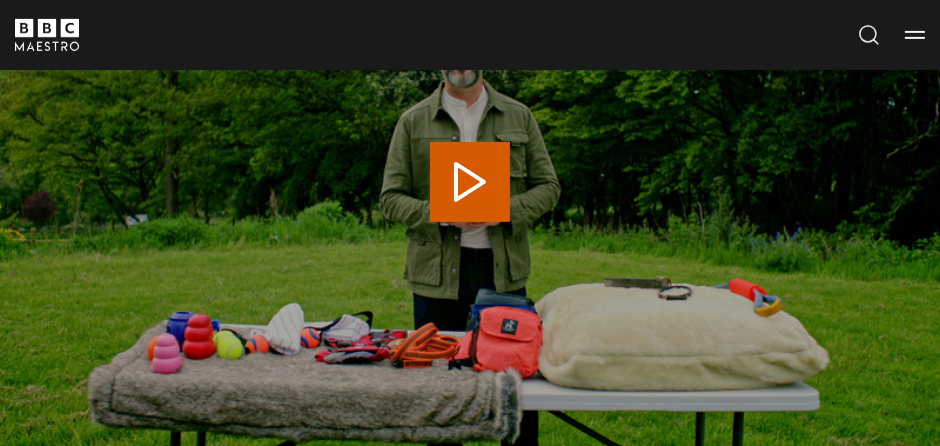 scroll, scrollTop: 534, scrollLeft: 0, axis: vertical 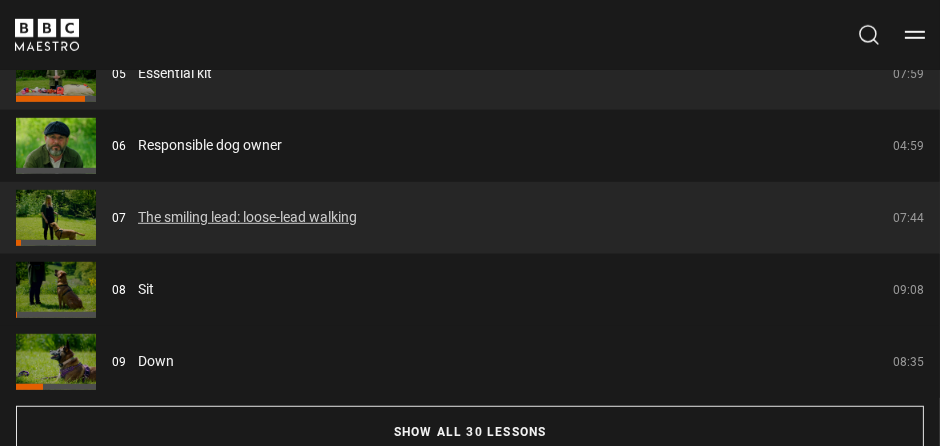 click on "The smiling lead: loose-lead walking" at bounding box center [247, 217] 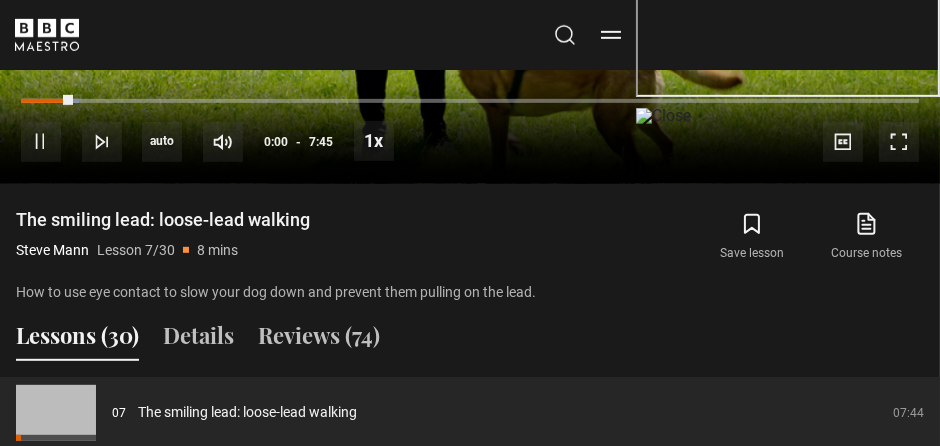 scroll, scrollTop: 0, scrollLeft: 0, axis: both 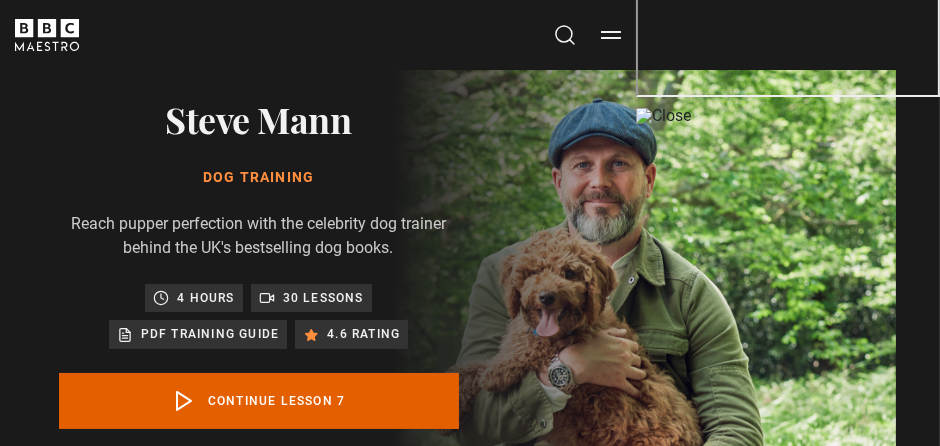click on "Skip to main content
Cancel
Courses
Previous courses
Next courses
Agatha Christie Writing 12  Related Lessons New Ago Perrone Mastering Mixology 22  Related Lessons New Isabel Allende Magical Storytelling 22  Related Lessons New Evy Poumpouras The Art of Influence 24  Related Lessons New Trinny Woodall Thriving in Business 24  Related Lessons Beata Heuman Interior Design 20  Related Lessons New Eric Vetro Sing Like the Stars 31  Related Lessons Stephanie Romiszewski  Sleep Better 21  Related Lessons Jo Malone CBE 7" at bounding box center [470, 2189] 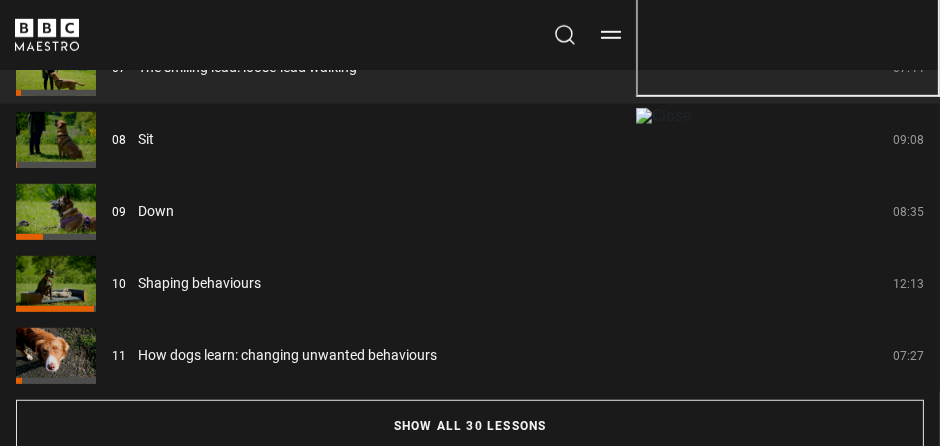 scroll, scrollTop: 659, scrollLeft: 0, axis: vertical 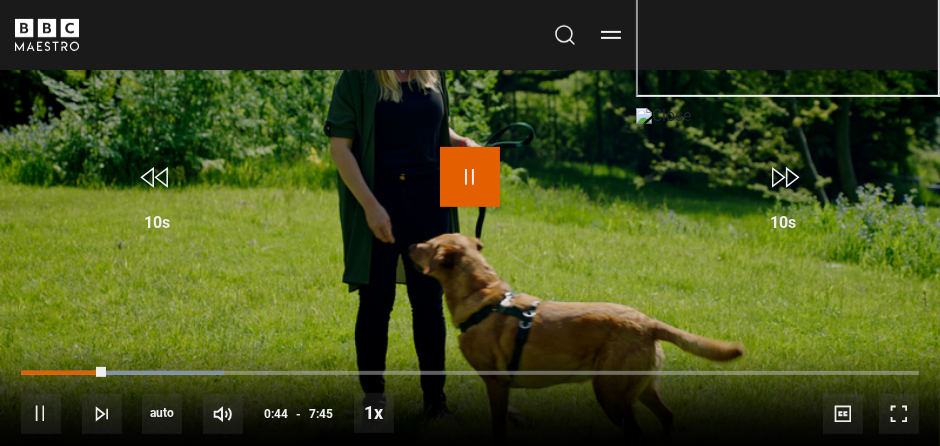 click at bounding box center (470, 177) 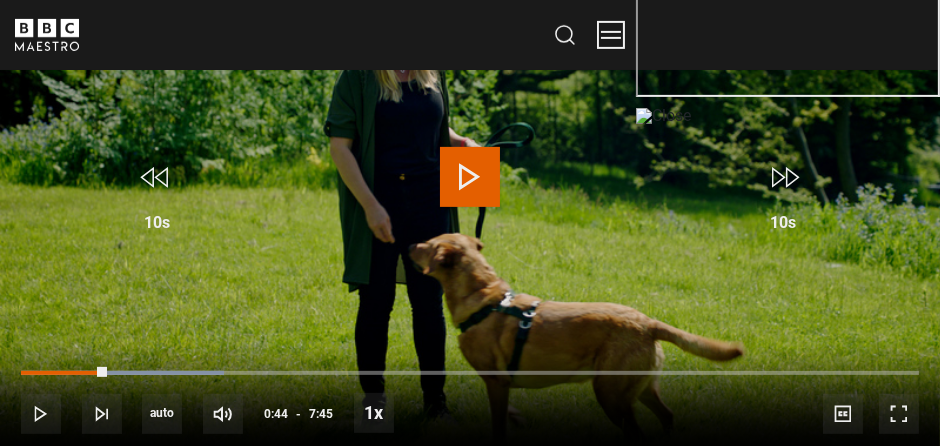 click on "Menu" at bounding box center [611, 35] 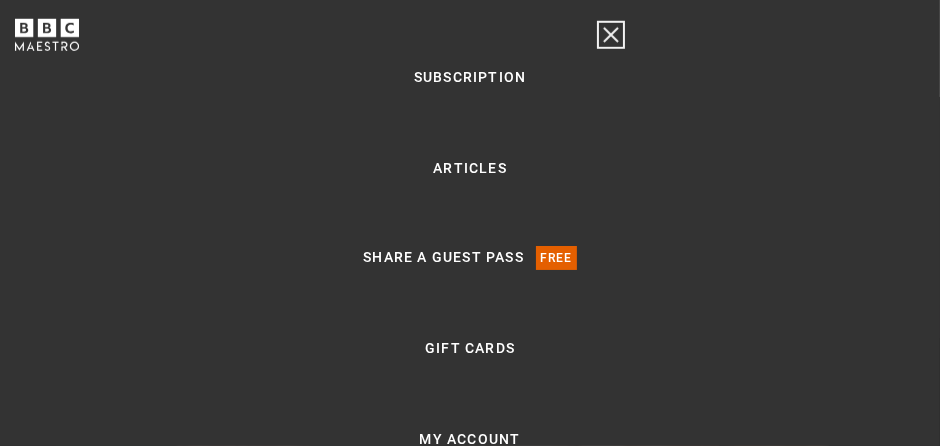 scroll, scrollTop: 1700, scrollLeft: 0, axis: vertical 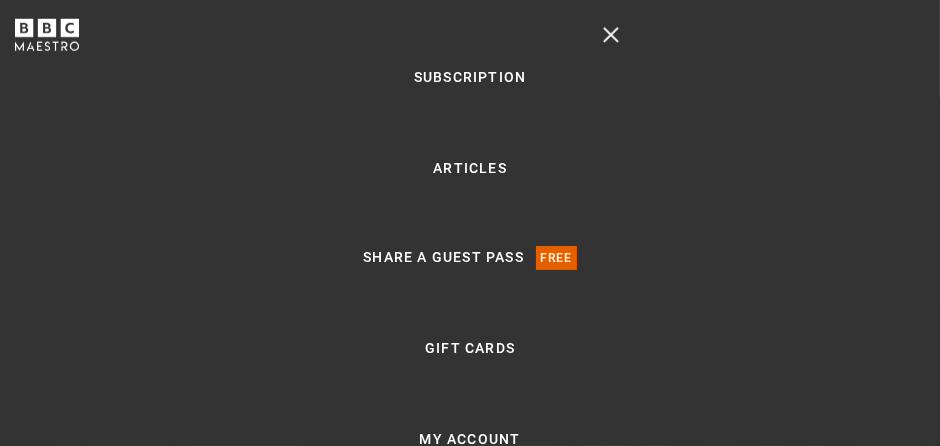 click on "My Account" at bounding box center [469, 440] 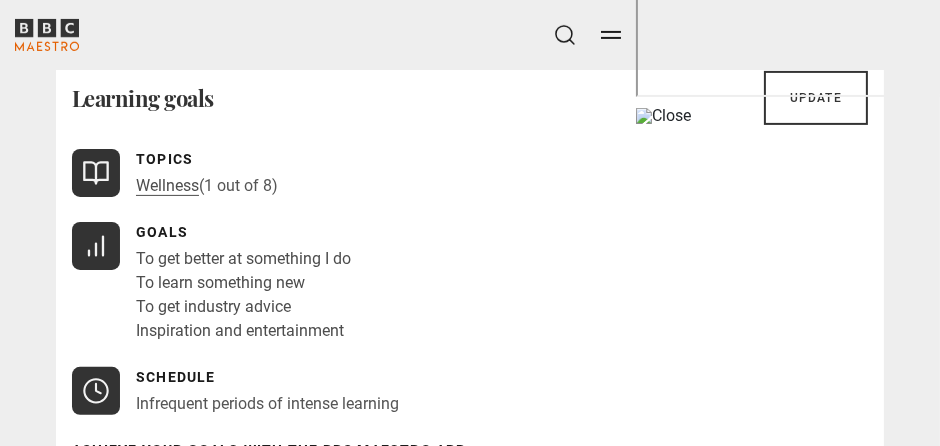 scroll, scrollTop: 663, scrollLeft: 0, axis: vertical 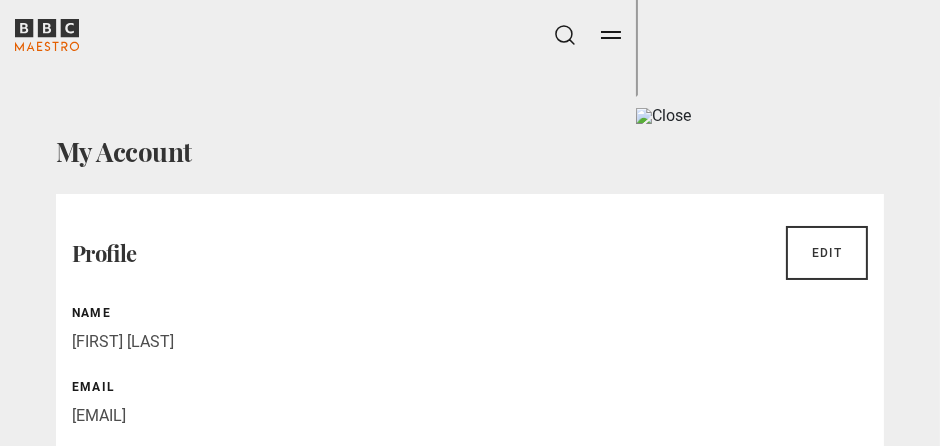 click on "Skip to main content
Cancel
Courses
Previous courses
Next courses
Agatha Christie Writing 12  Related Lessons New Ago Perrone Mastering Mixology 22  Related Lessons New Isabel Allende Magical Storytelling 22  Related Lessons New Evy Poumpouras The Art of Influence 24  Related Lessons New Trinny Woodall Thriving in Business 24  Related Lessons Beata Heuman Interior Design 20  Related Lessons New Eric Vetro Sing Like the Stars 31  Related Lessons Stephanie Romiszewski  Sleep Better 21  Related Lessons Jo Malone CBE 7" at bounding box center (470, 1835) 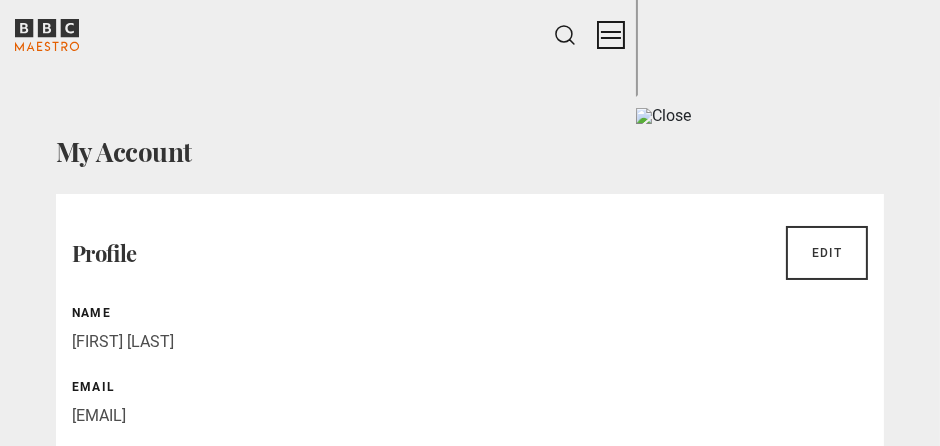 click on "Menu" at bounding box center [611, 35] 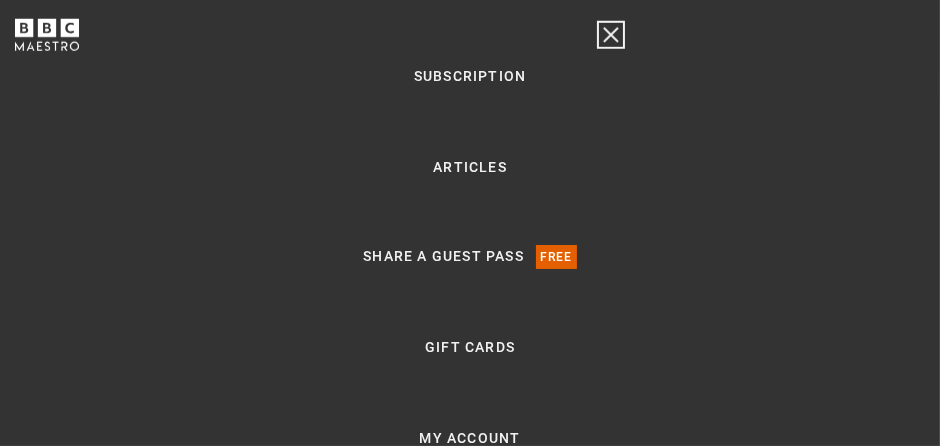 scroll, scrollTop: 3221, scrollLeft: 0, axis: vertical 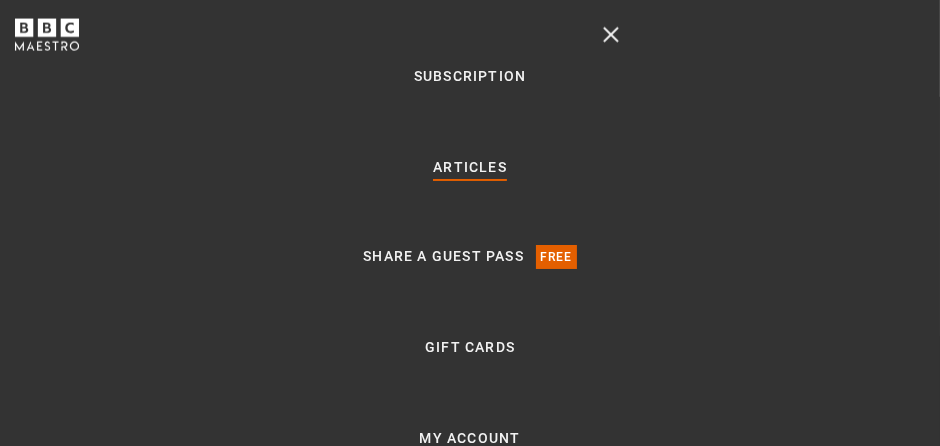 click on "Articles" at bounding box center (470, 168) 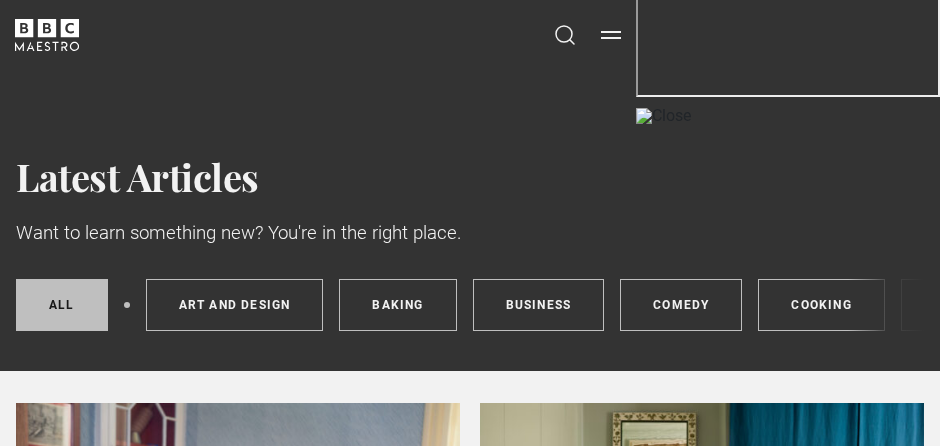 scroll, scrollTop: 0, scrollLeft: 0, axis: both 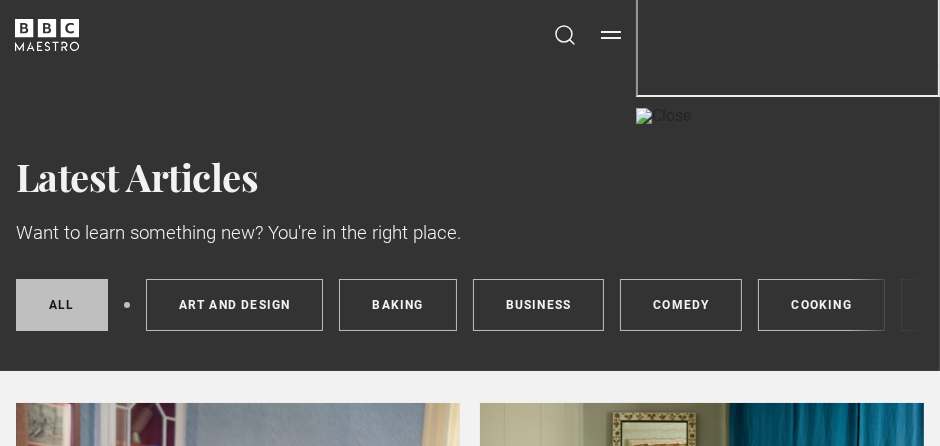 drag, startPoint x: 944, startPoint y: 24, endPoint x: 953, endPoint y: 4, distance: 21.931713 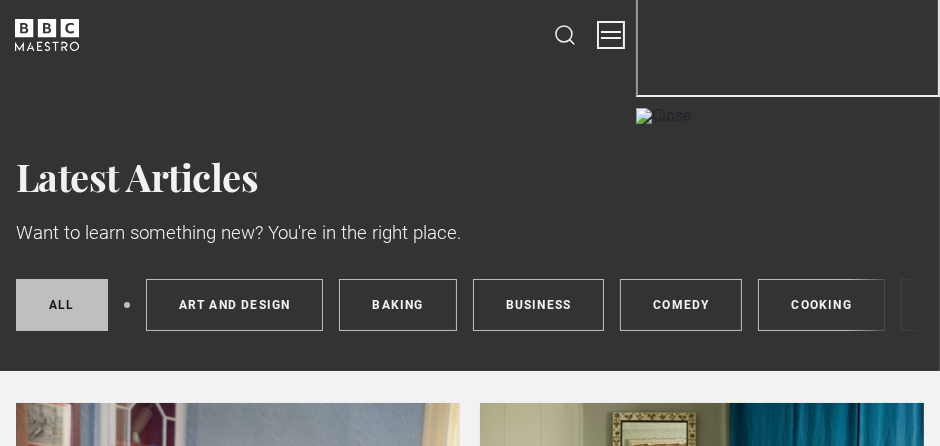 click on "Menu" at bounding box center [611, 35] 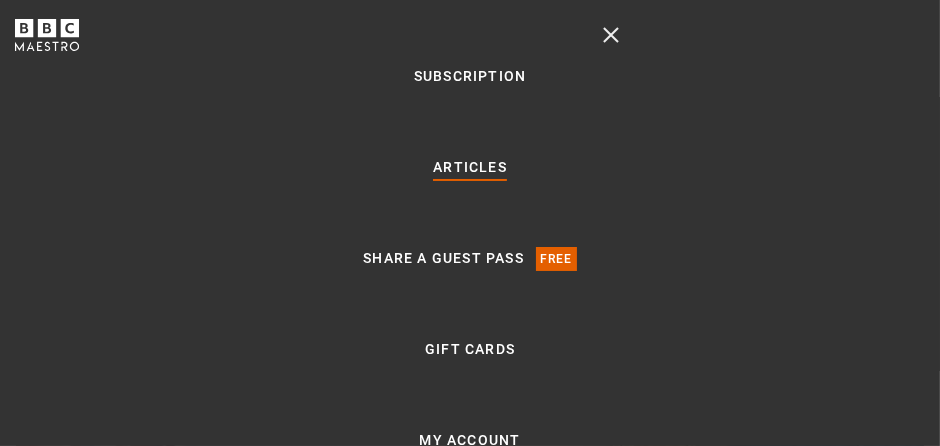 click on "Home
All Courses
Subscription
Articles
Share a guest pass
Free
Gift Cards
My Account
Log out
Logout" at bounding box center [470, 223] 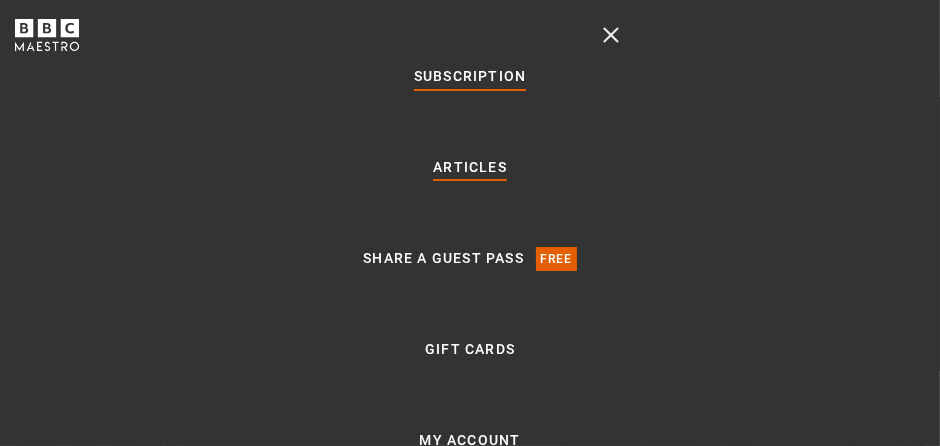 click on "Subscription" at bounding box center (470, 77) 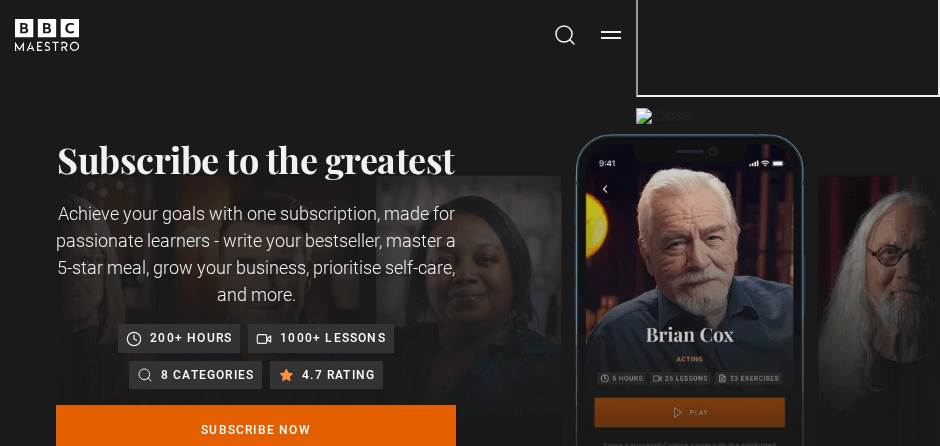 scroll, scrollTop: 375, scrollLeft: 0, axis: vertical 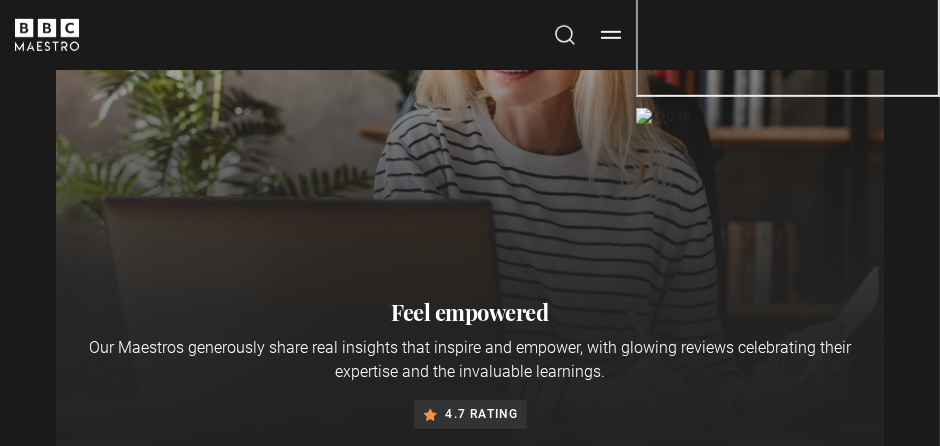 click on "Search" at bounding box center (565, 35) 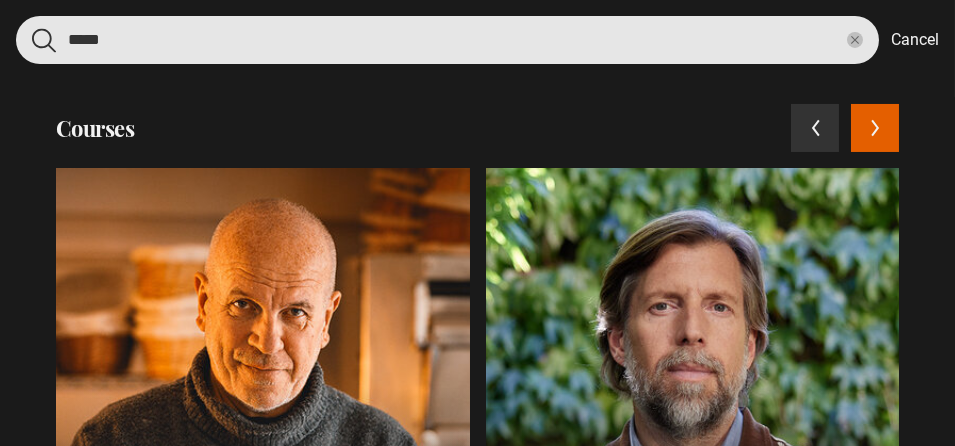 scroll, scrollTop: 0, scrollLeft: 246, axis: horizontal 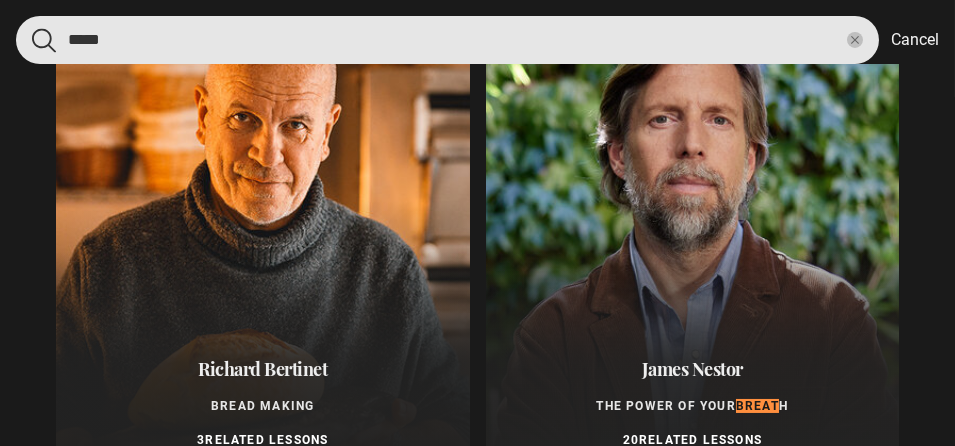type on "*****" 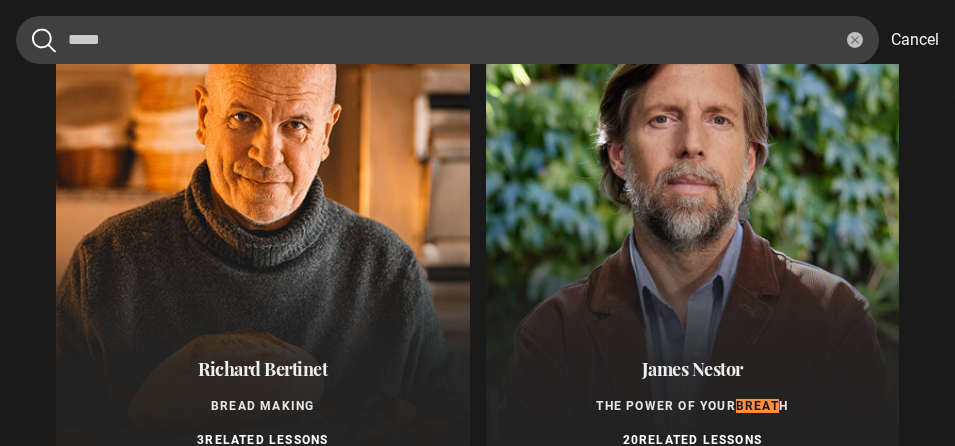 click at bounding box center [693, 221] 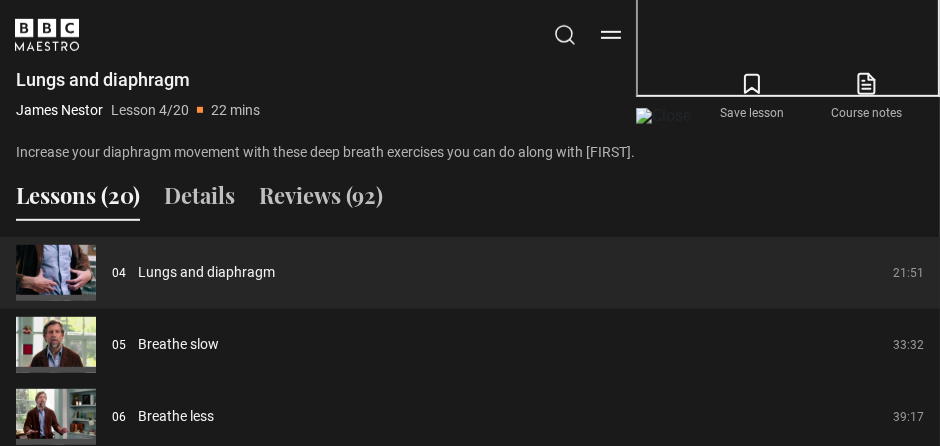 scroll, scrollTop: 1185, scrollLeft: 0, axis: vertical 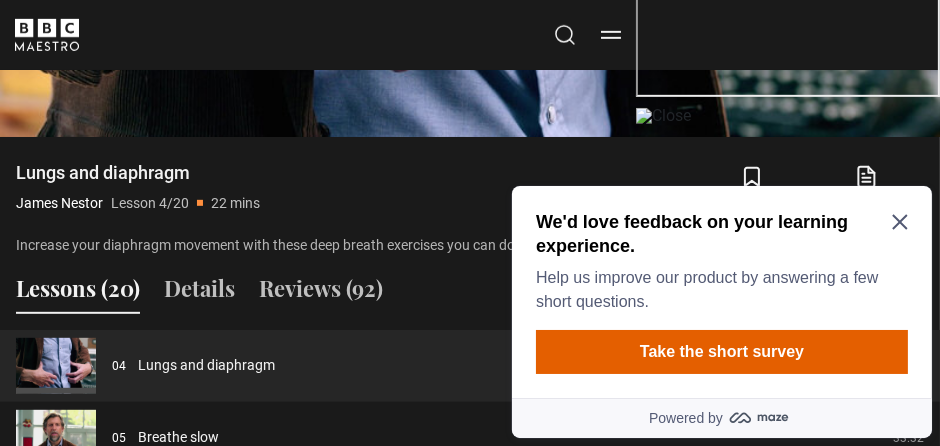 click 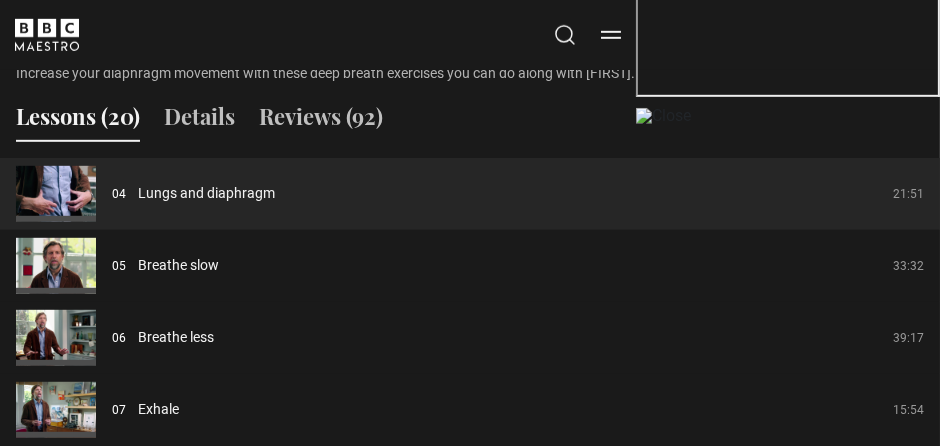 scroll, scrollTop: 1259, scrollLeft: 0, axis: vertical 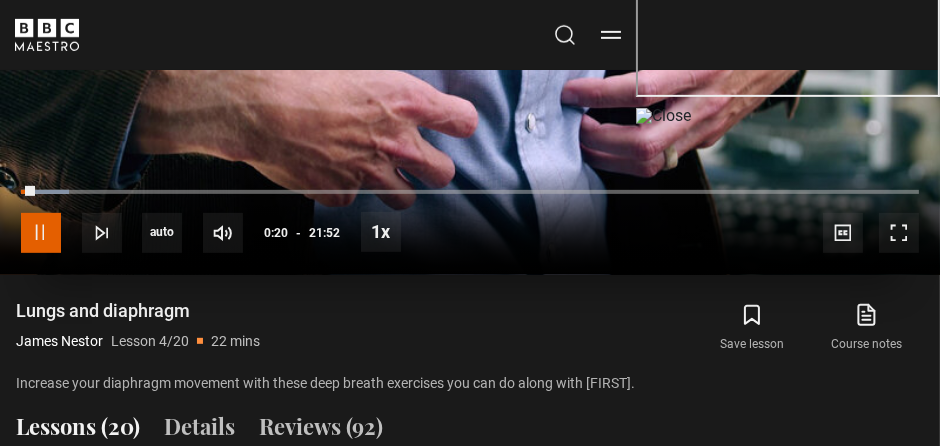 click at bounding box center (41, 233) 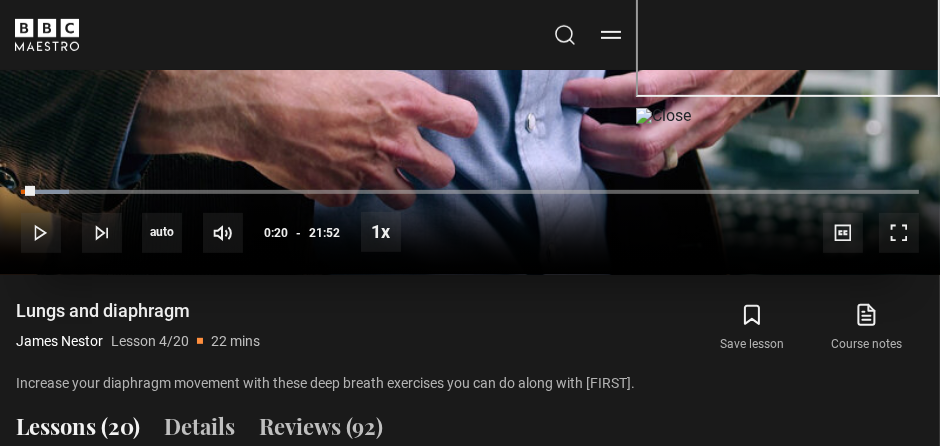 scroll, scrollTop: 782, scrollLeft: 0, axis: vertical 